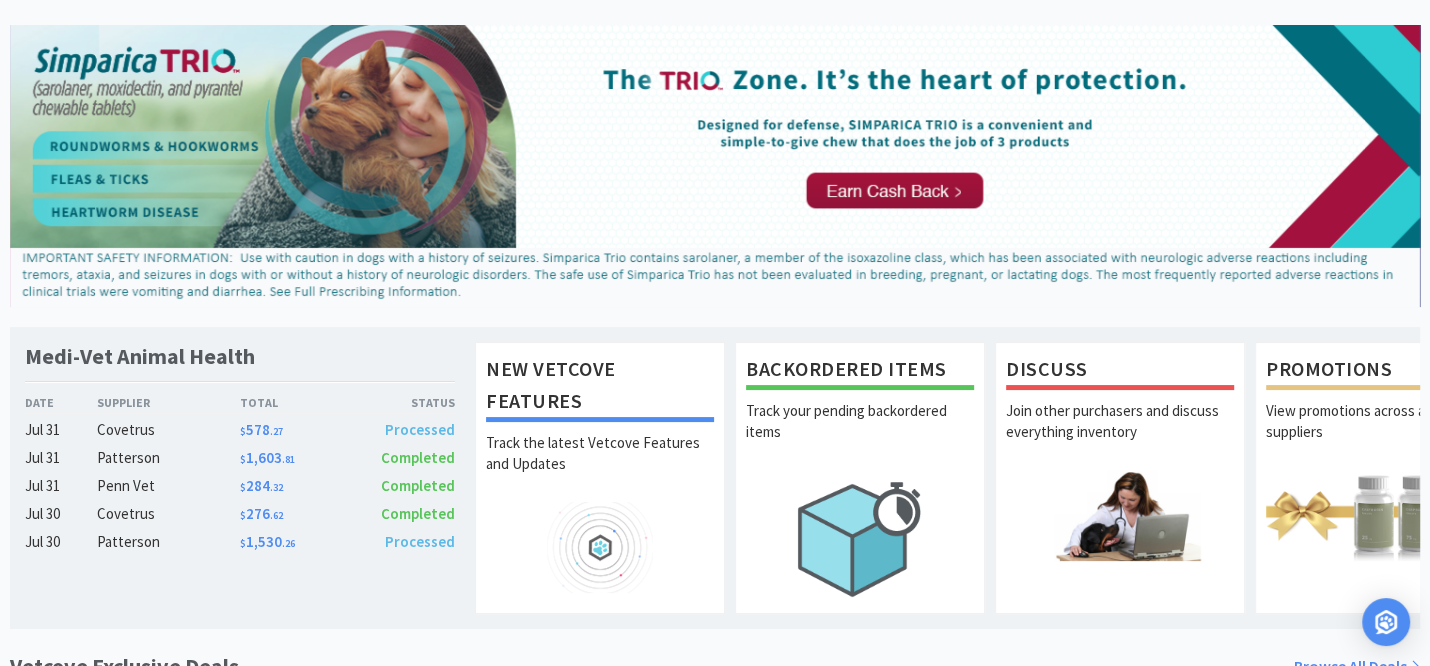 scroll, scrollTop: 0, scrollLeft: 0, axis: both 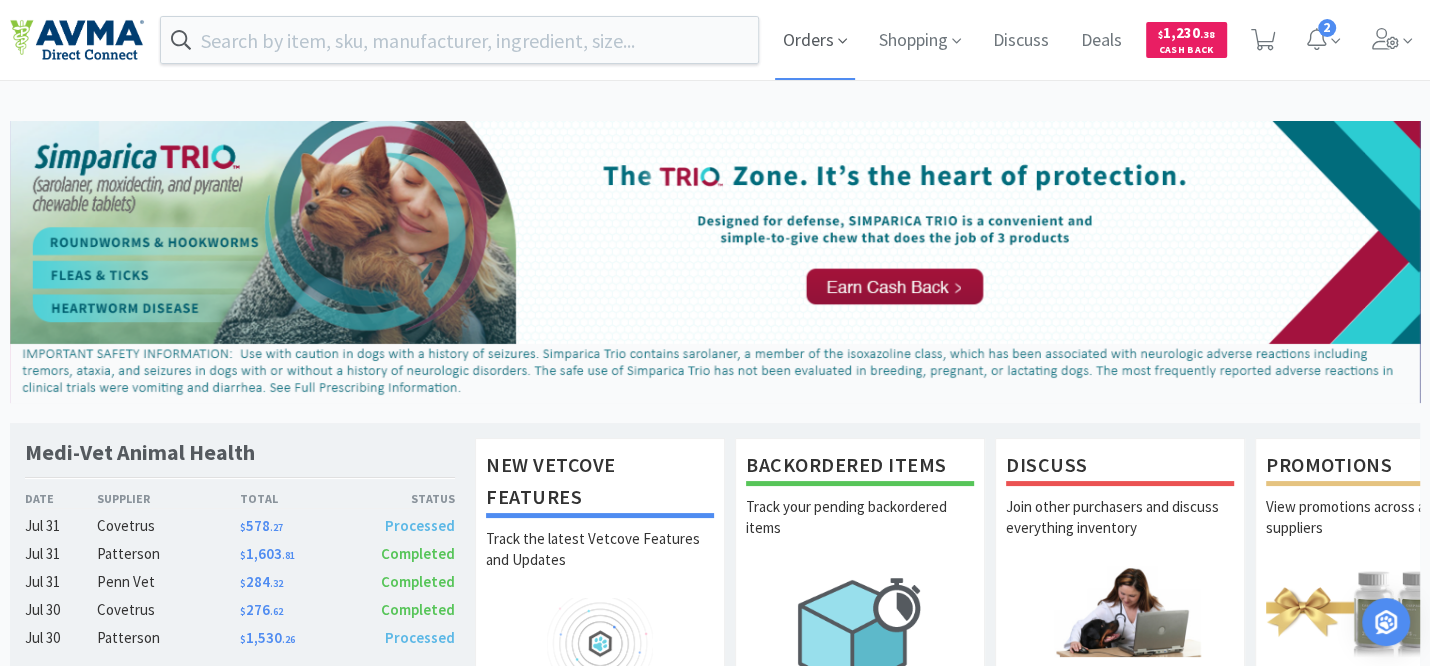 click on "Orders" at bounding box center [815, 40] 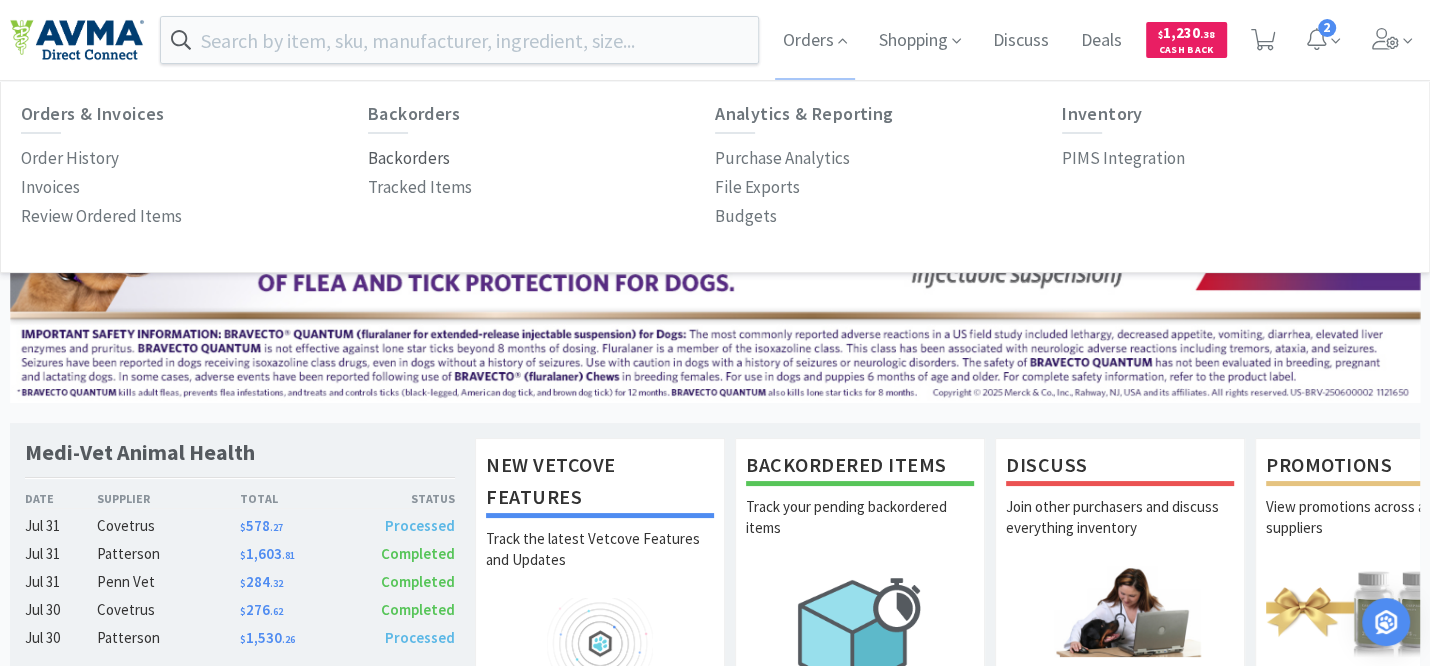click on "Backorders" at bounding box center (409, 158) 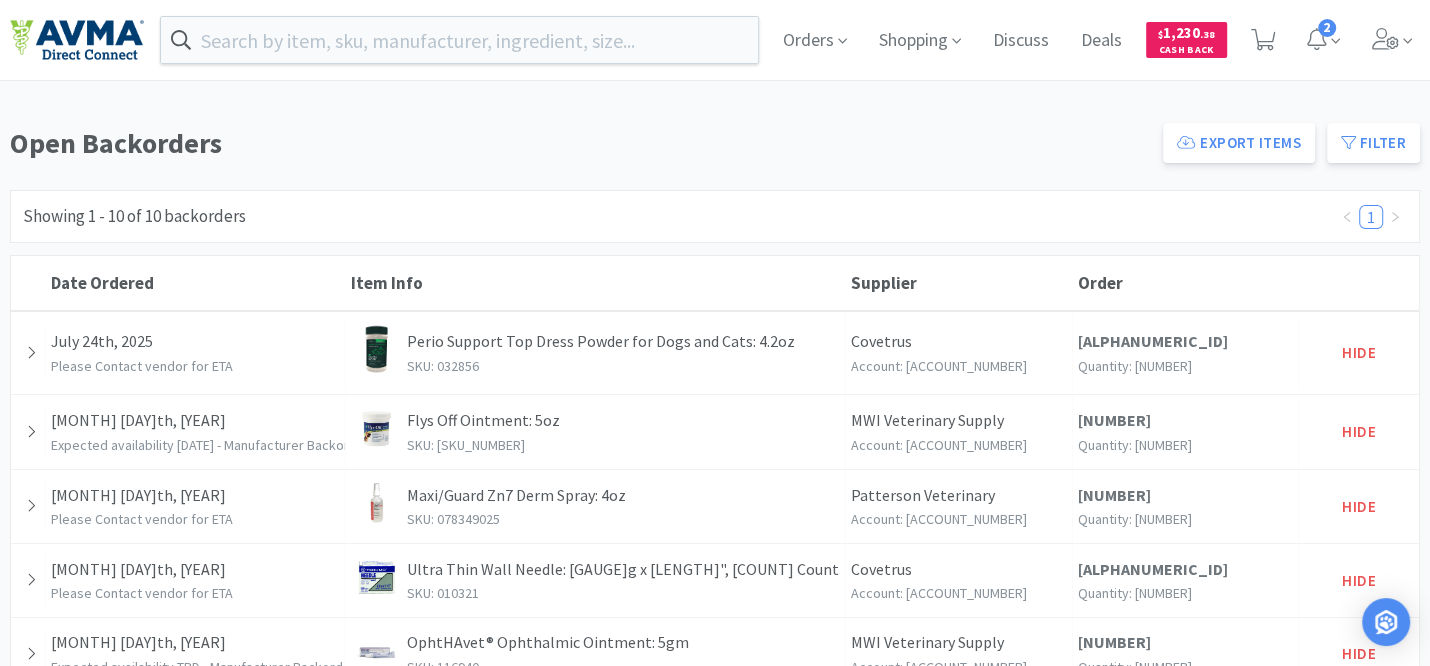 scroll, scrollTop: 90, scrollLeft: 0, axis: vertical 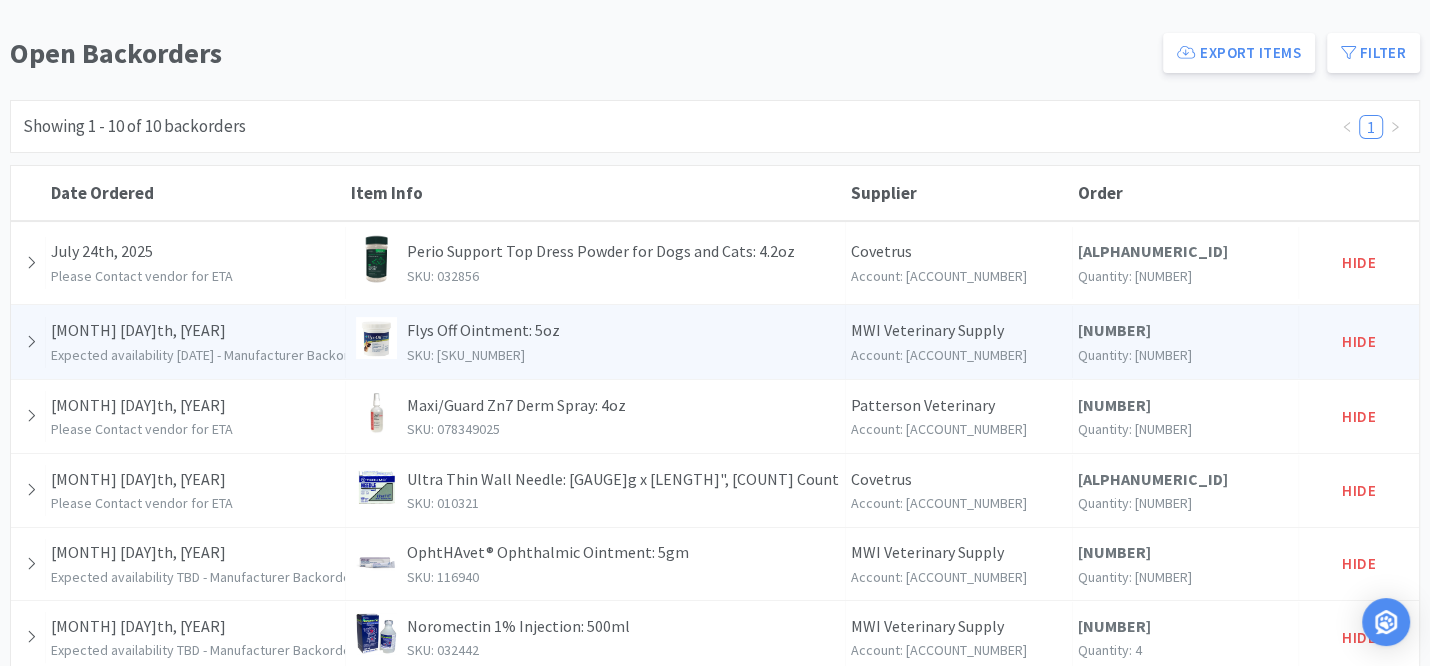 click on "Expected availability [DATE] - Manufacturer Backorder" at bounding box center [210, 355] 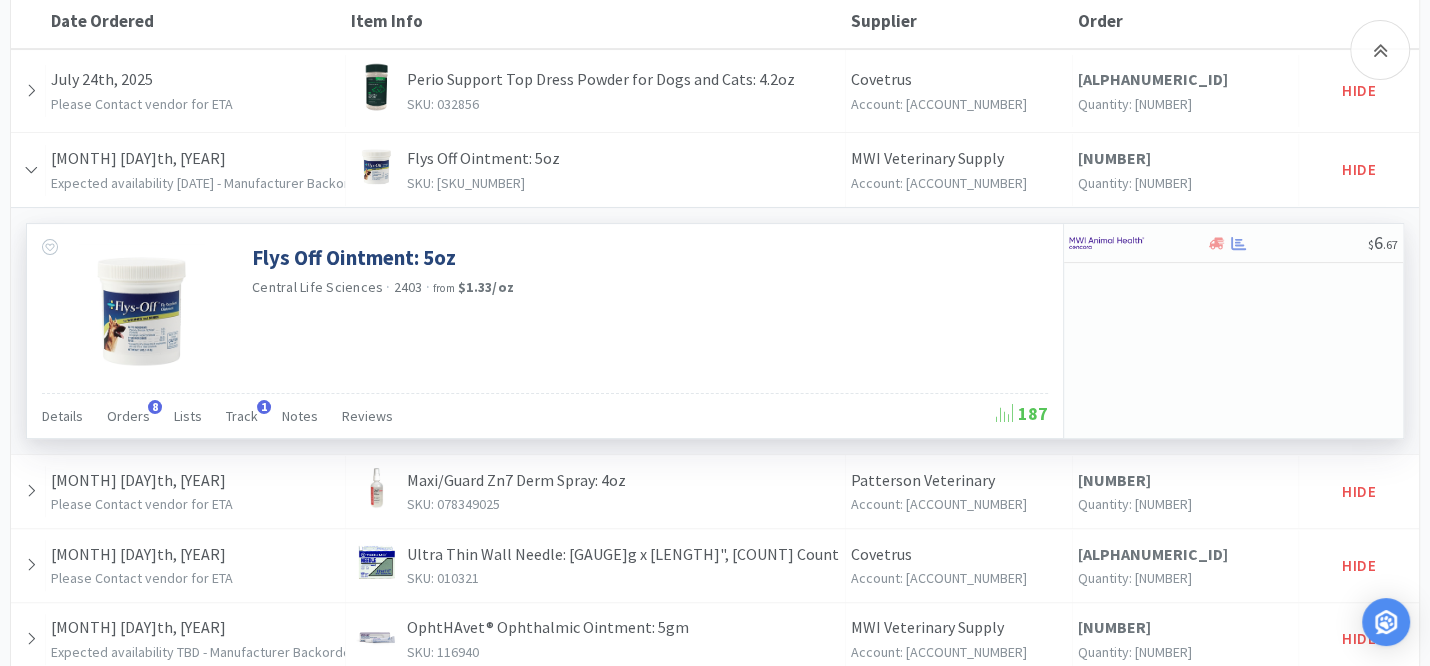 scroll, scrollTop: 272, scrollLeft: 0, axis: vertical 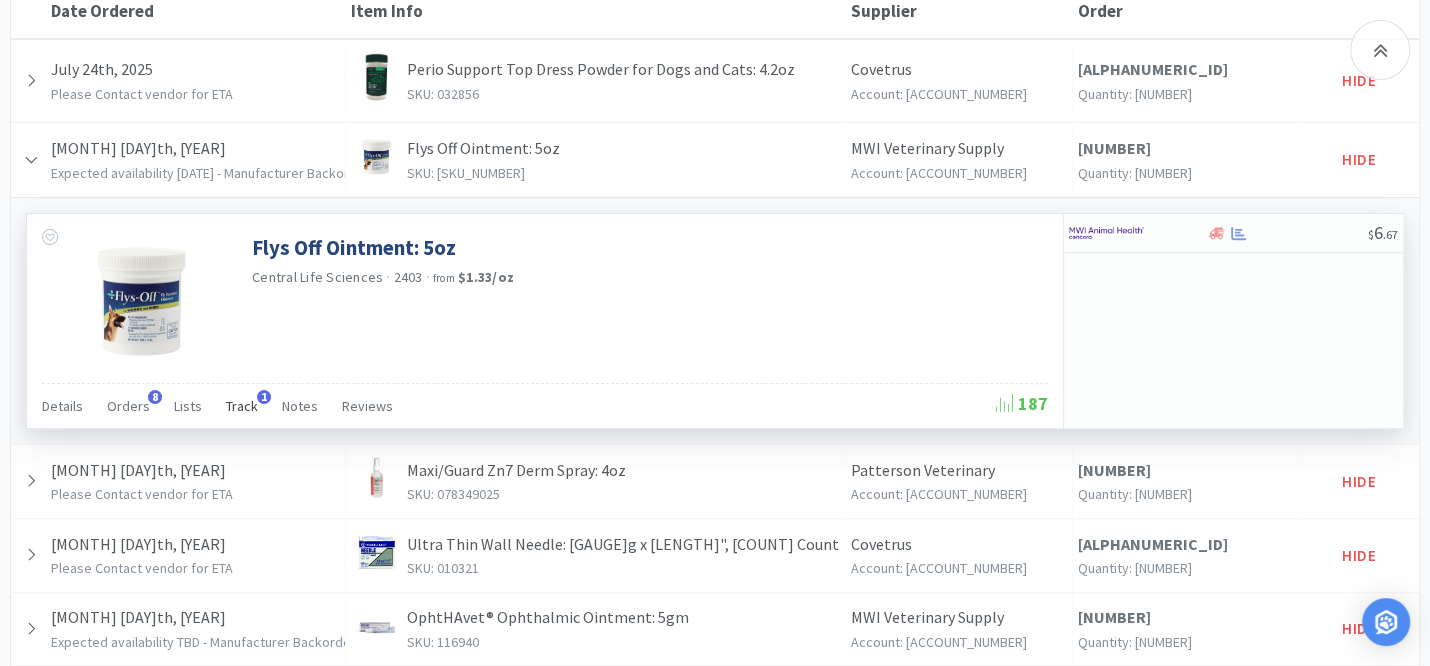 click on "Track" at bounding box center (242, 406) 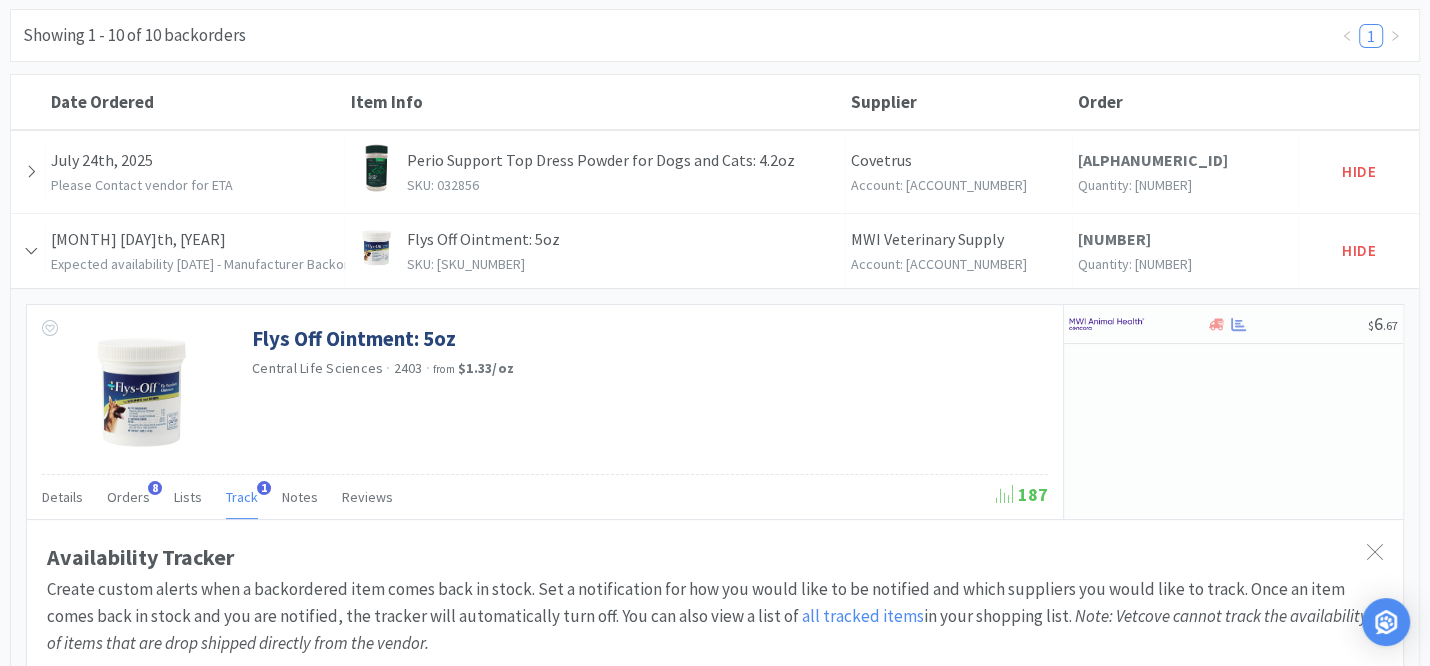 scroll, scrollTop: 90, scrollLeft: 0, axis: vertical 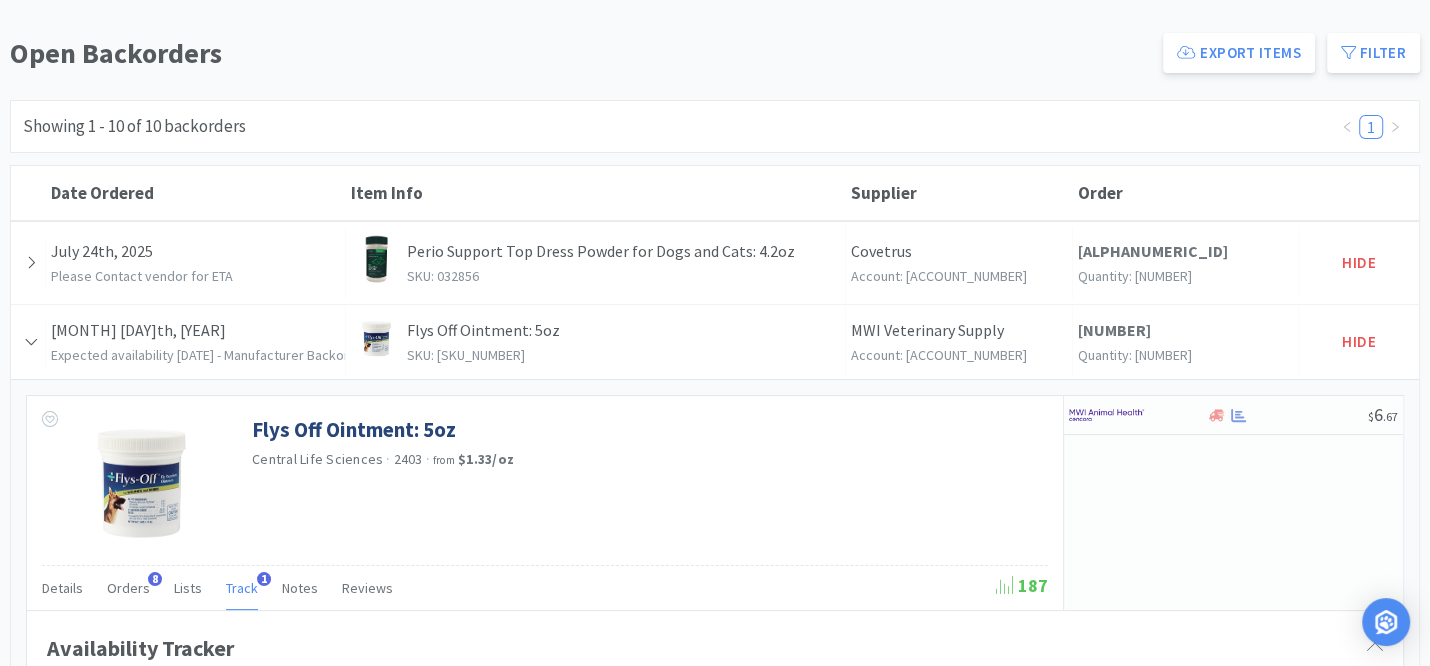 click on "Open Backorders" at bounding box center (580, 53) 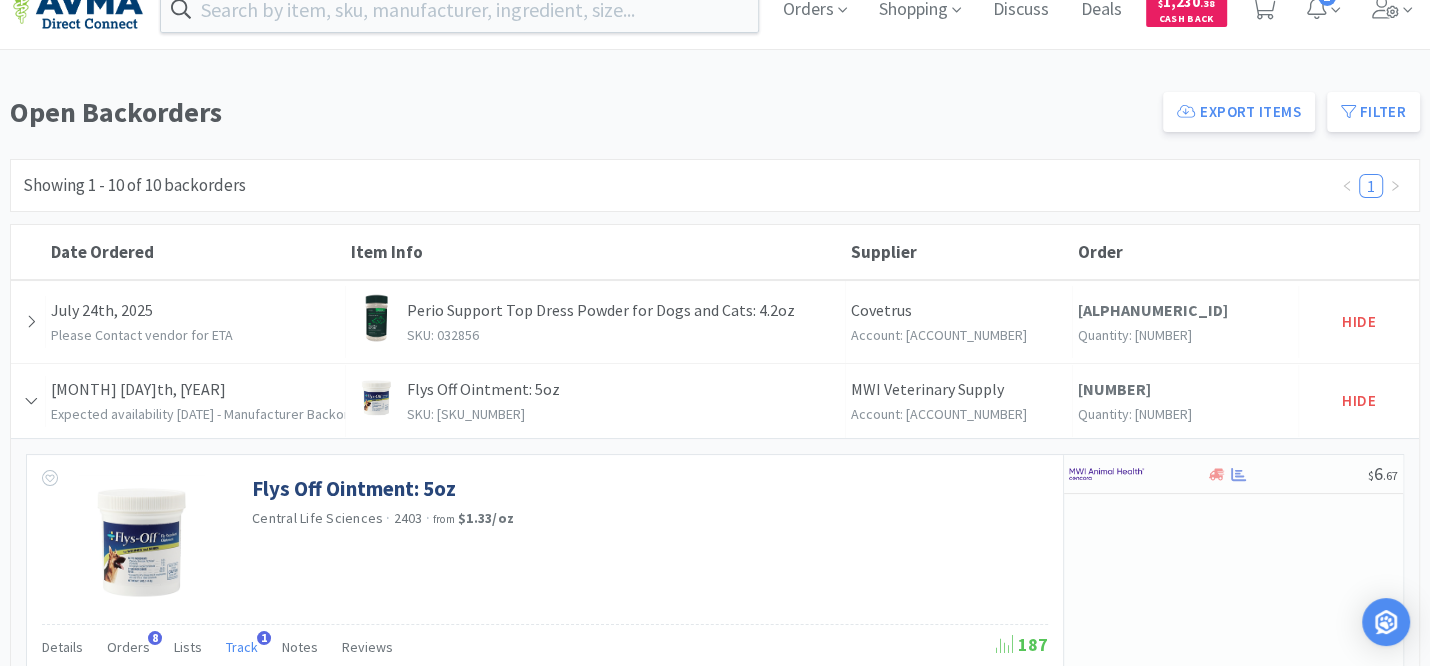scroll, scrollTop: 0, scrollLeft: 0, axis: both 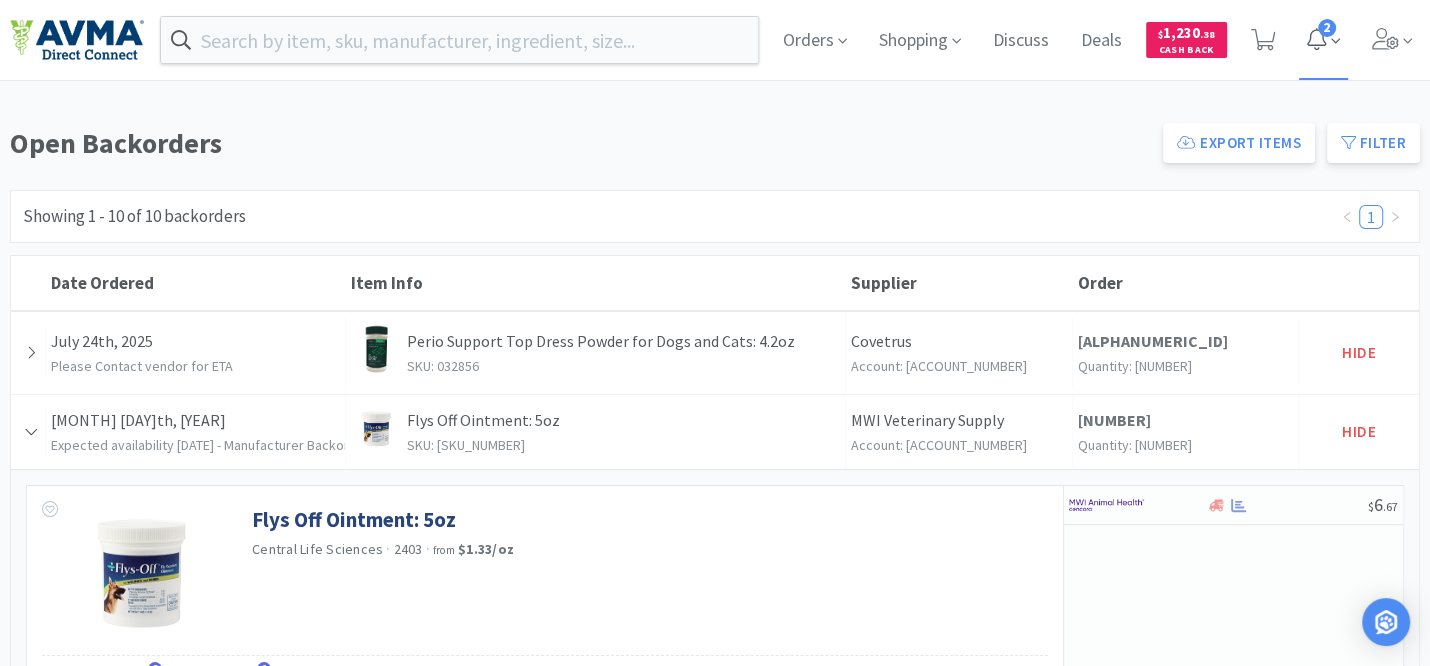 click on "2" at bounding box center (1327, 28) 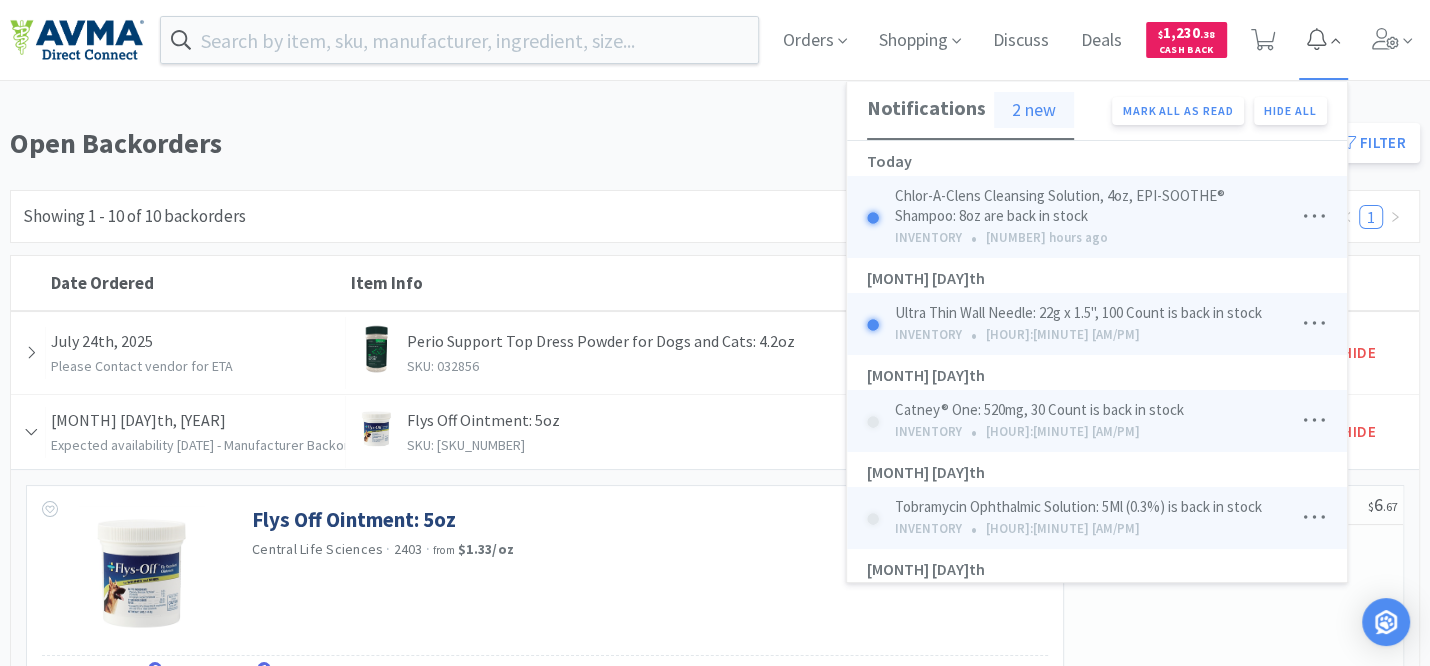 click on "Open Backorders" at bounding box center [580, 143] 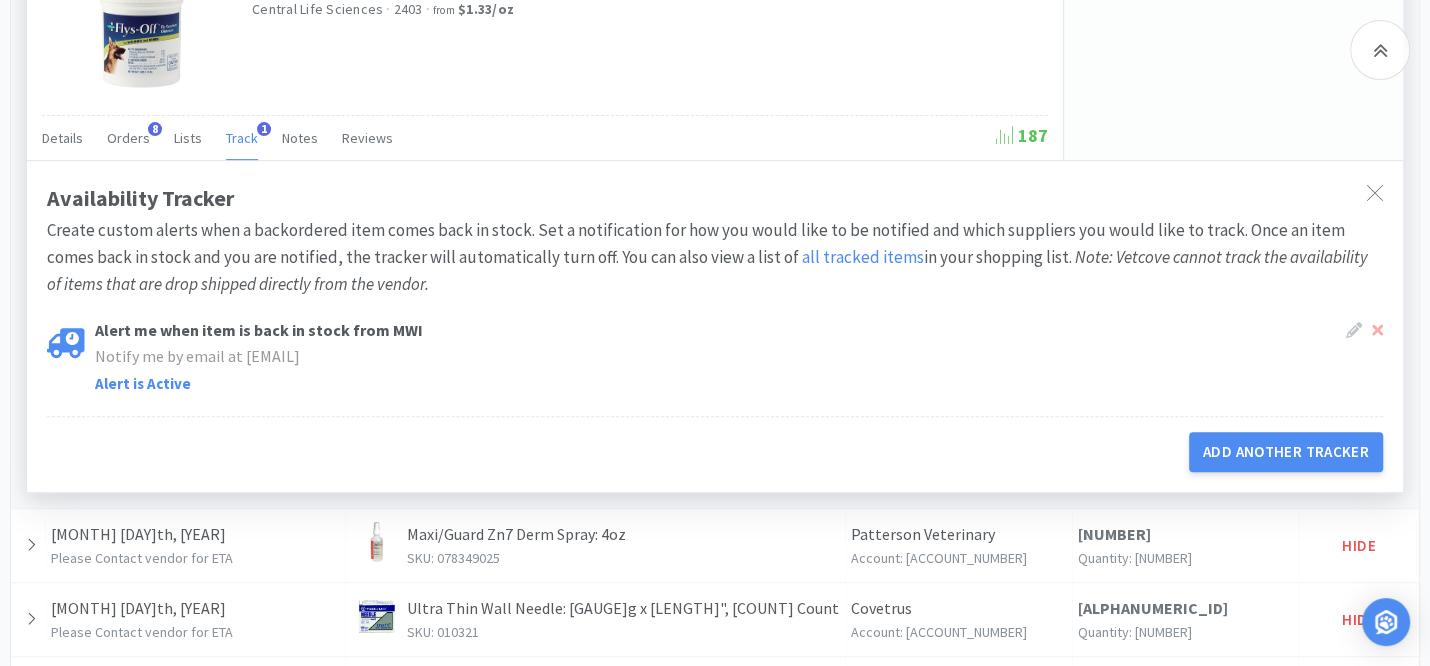 scroll, scrollTop: 545, scrollLeft: 0, axis: vertical 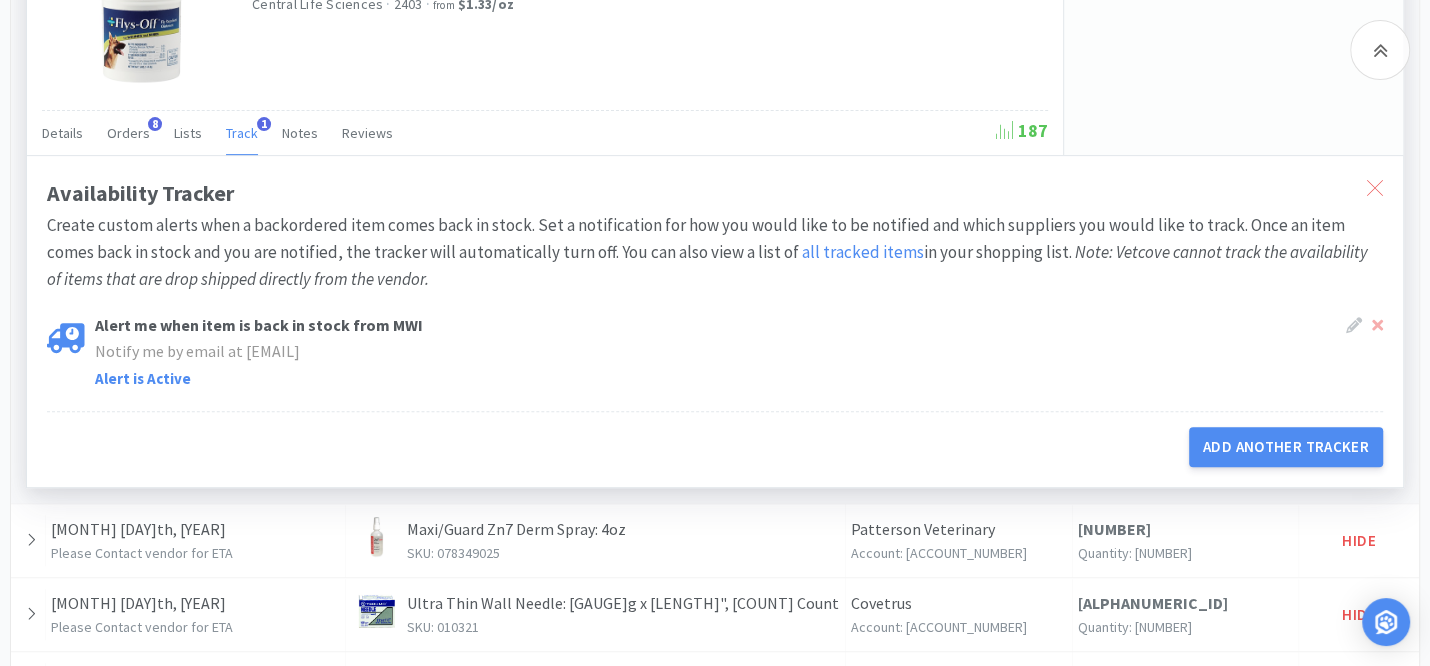 click at bounding box center [1375, 188] 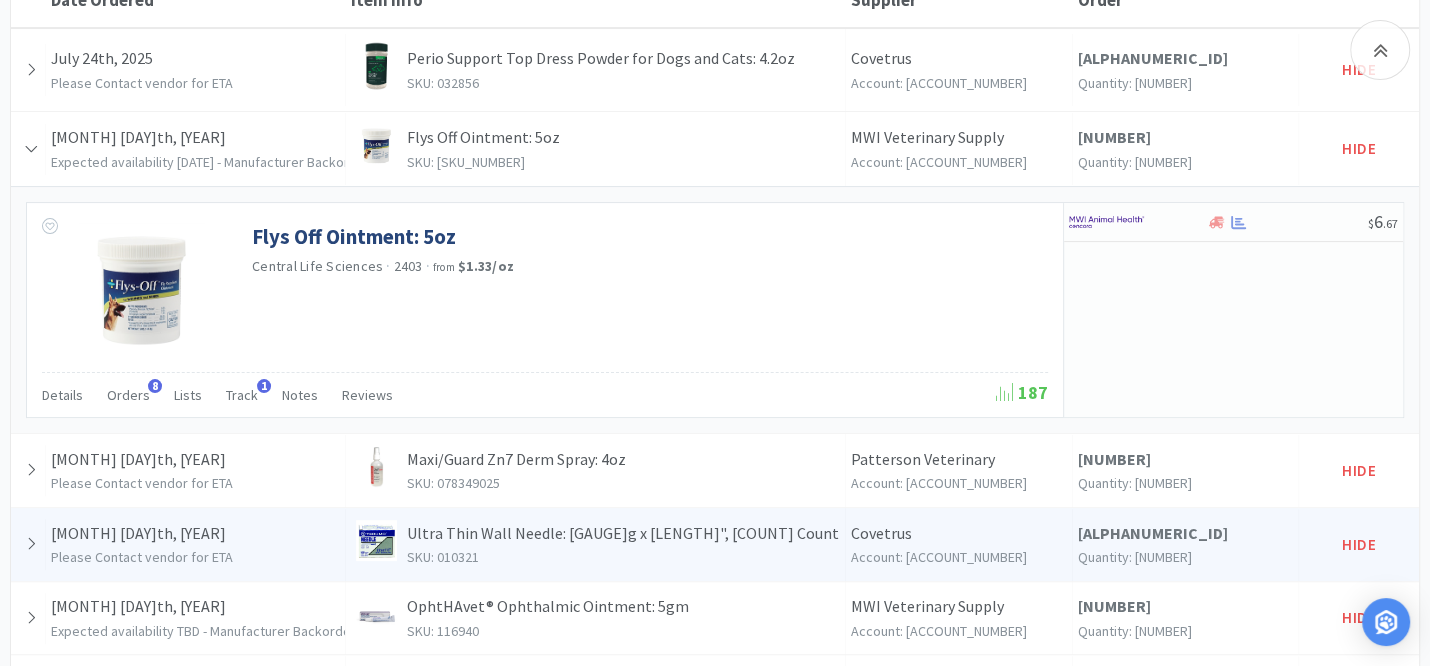 scroll, scrollTop: 272, scrollLeft: 0, axis: vertical 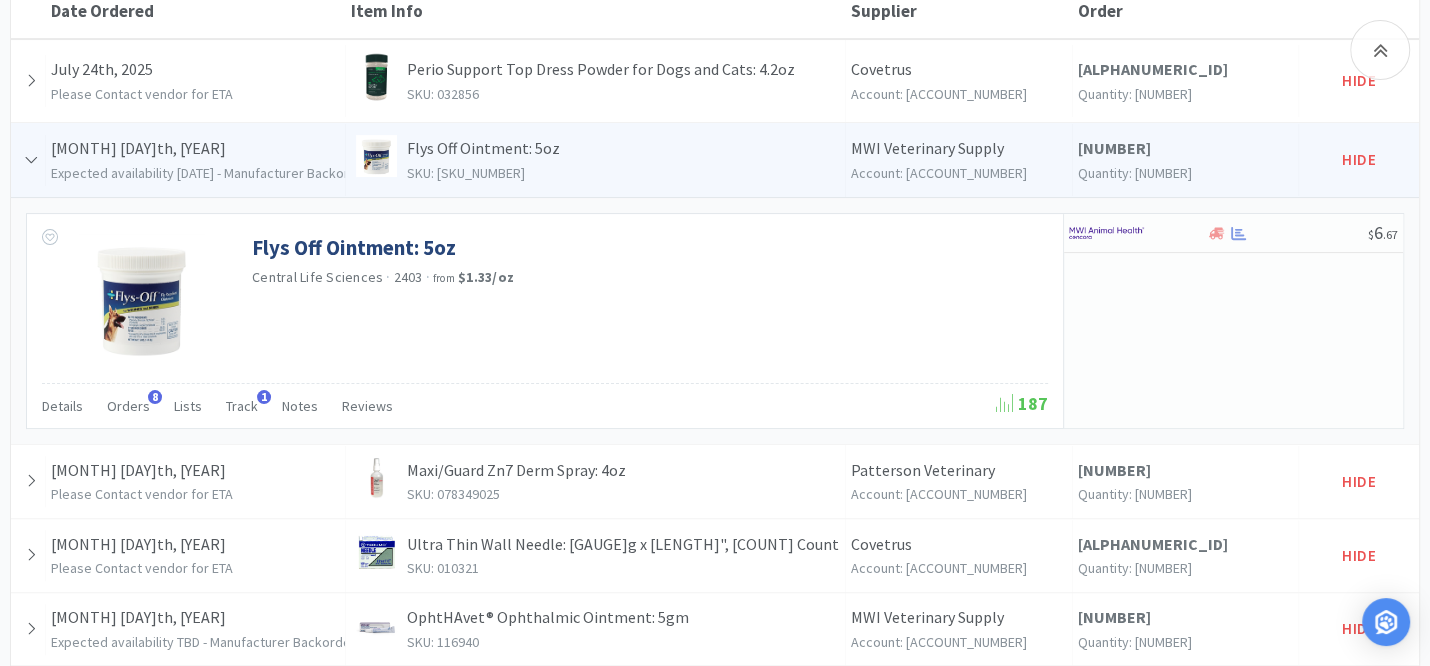 click at bounding box center (31, 160) 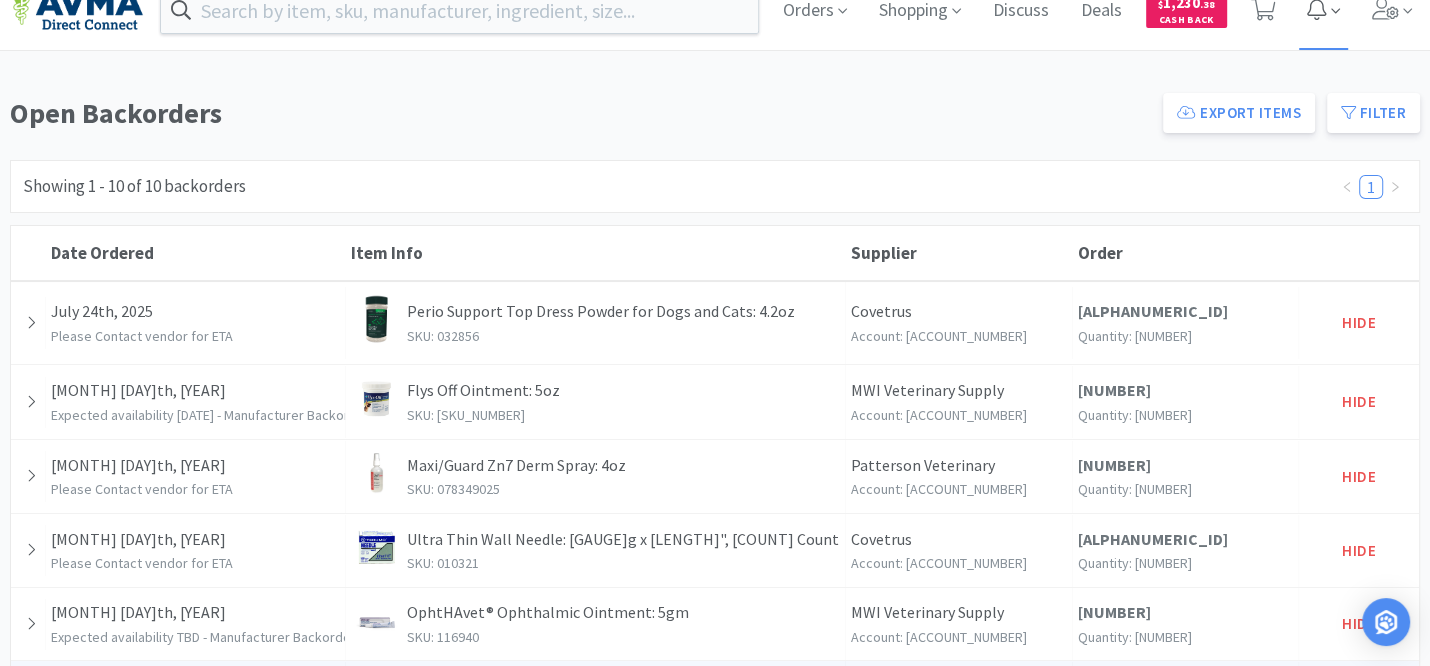 scroll, scrollTop: 0, scrollLeft: 0, axis: both 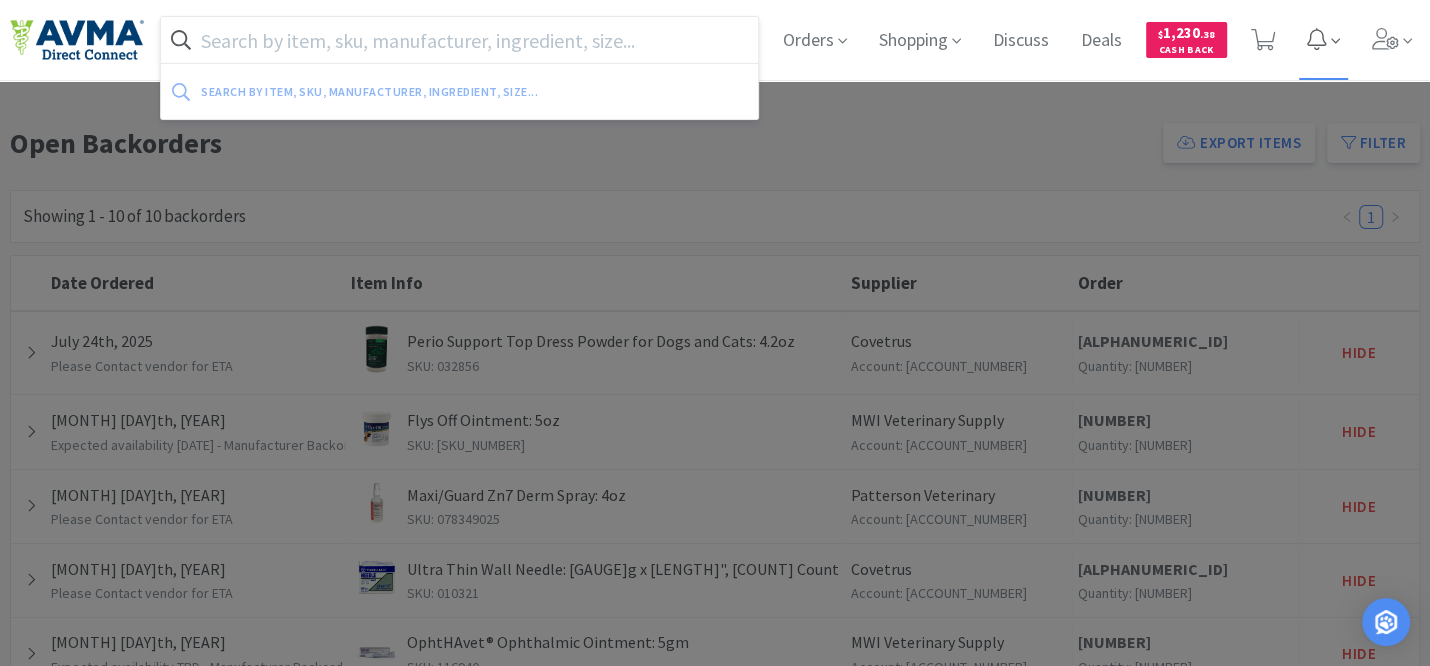 click at bounding box center (459, 40) 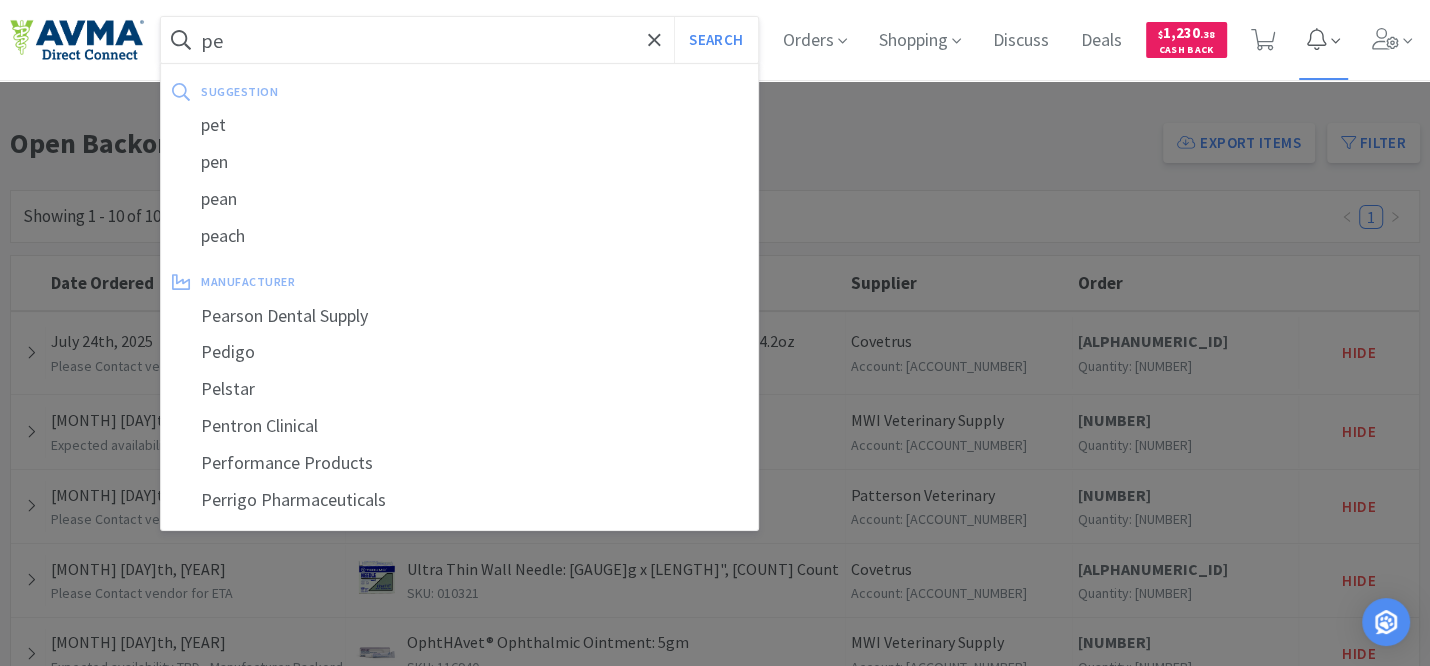 type on "p" 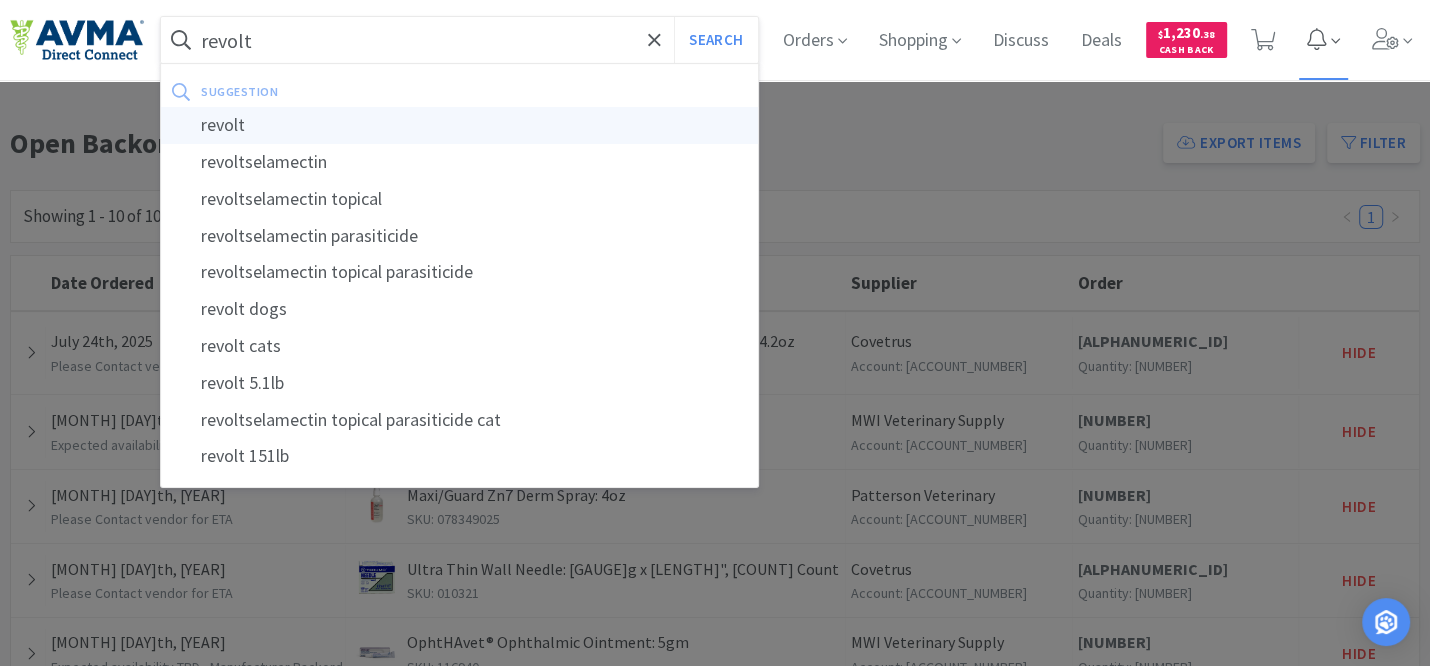 type on "revolt" 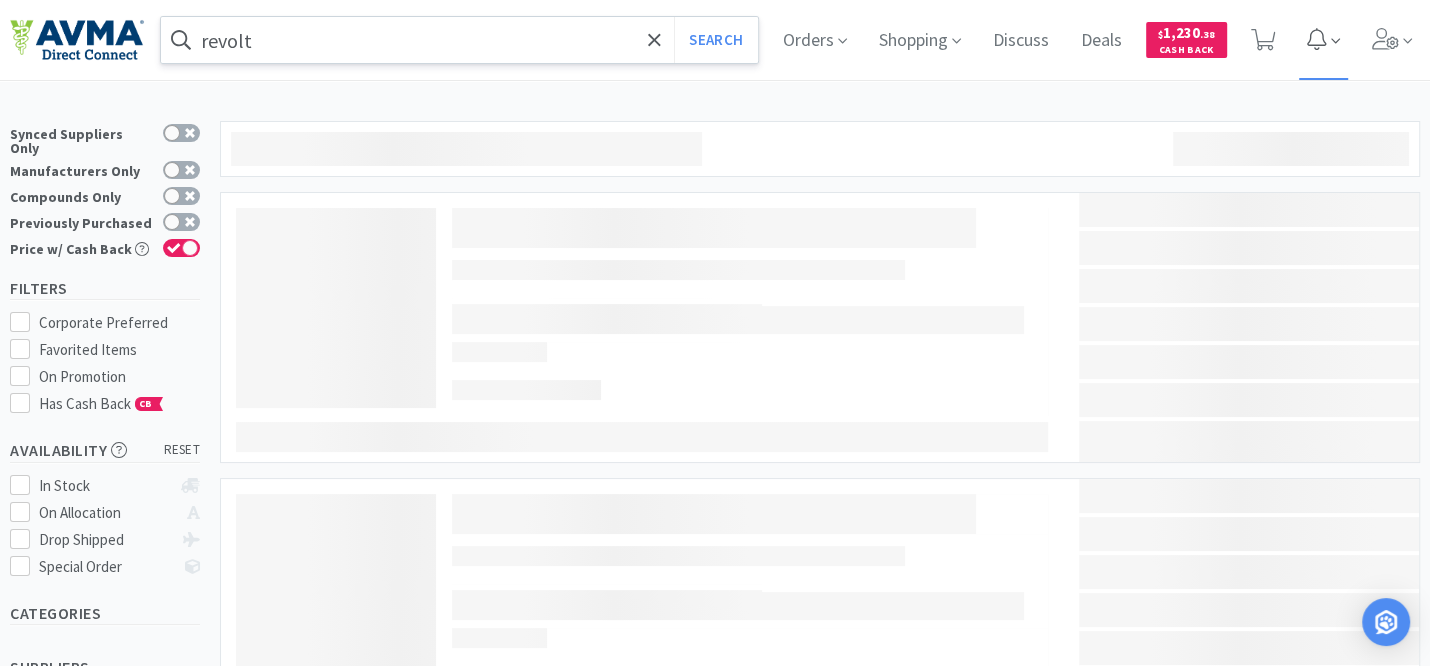 select on "1" 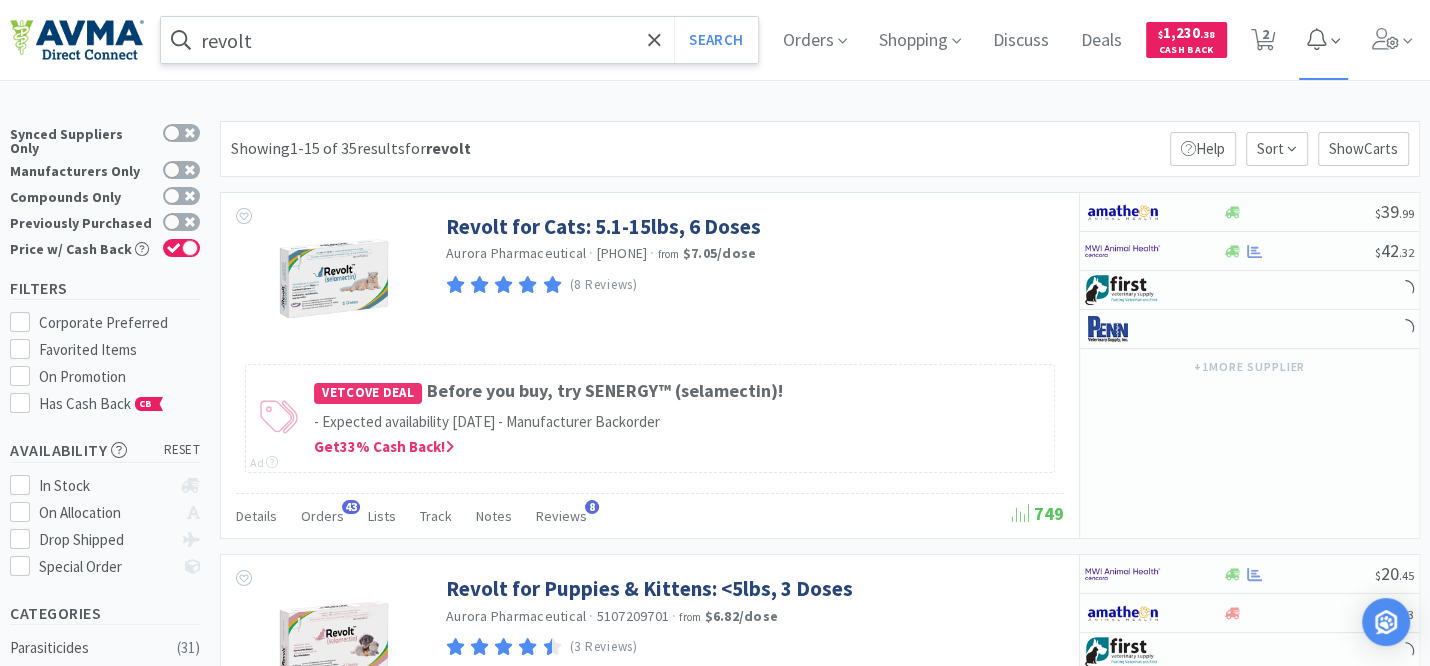 select on "1" 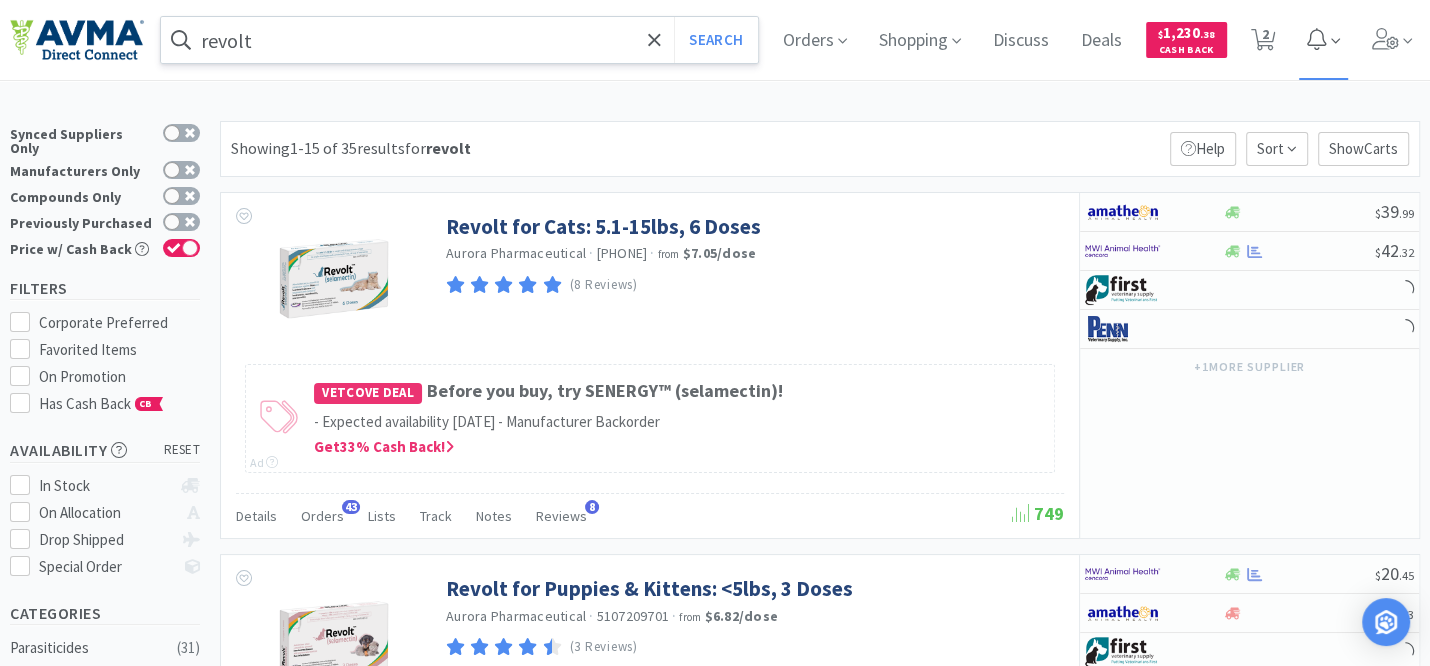 select on "1" 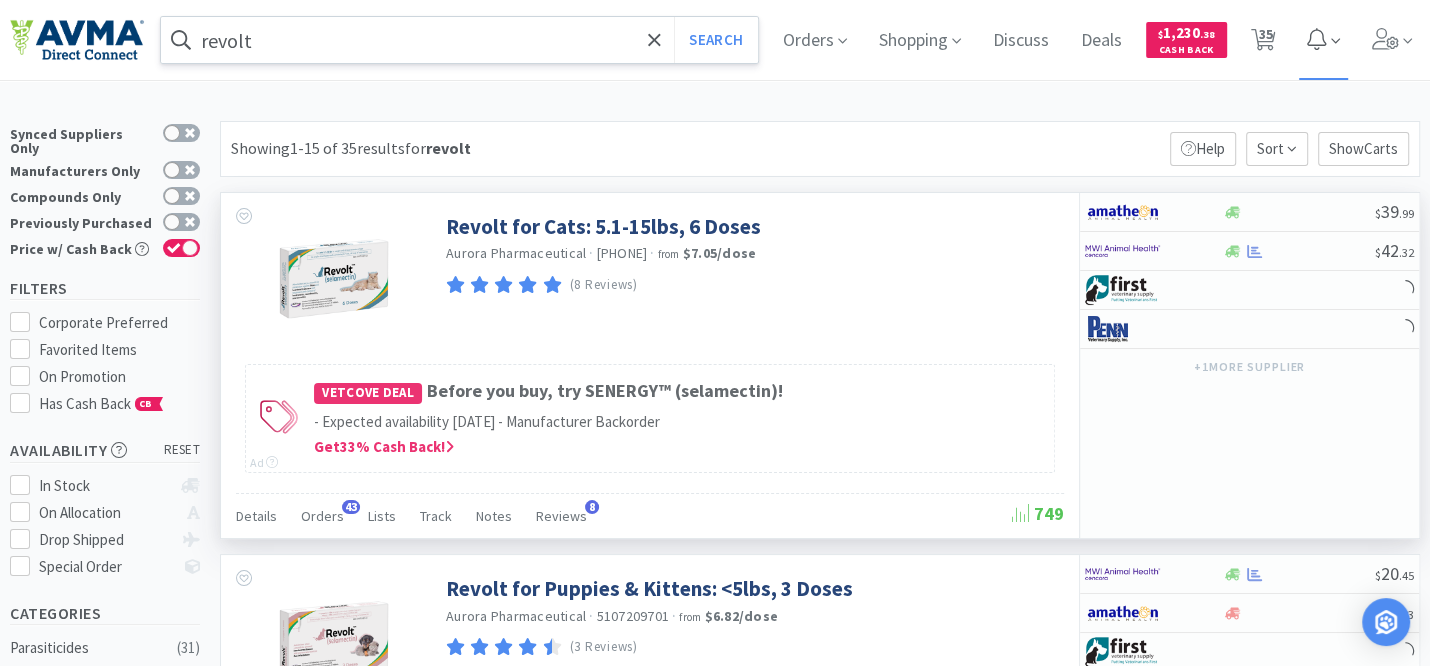 select on "1" 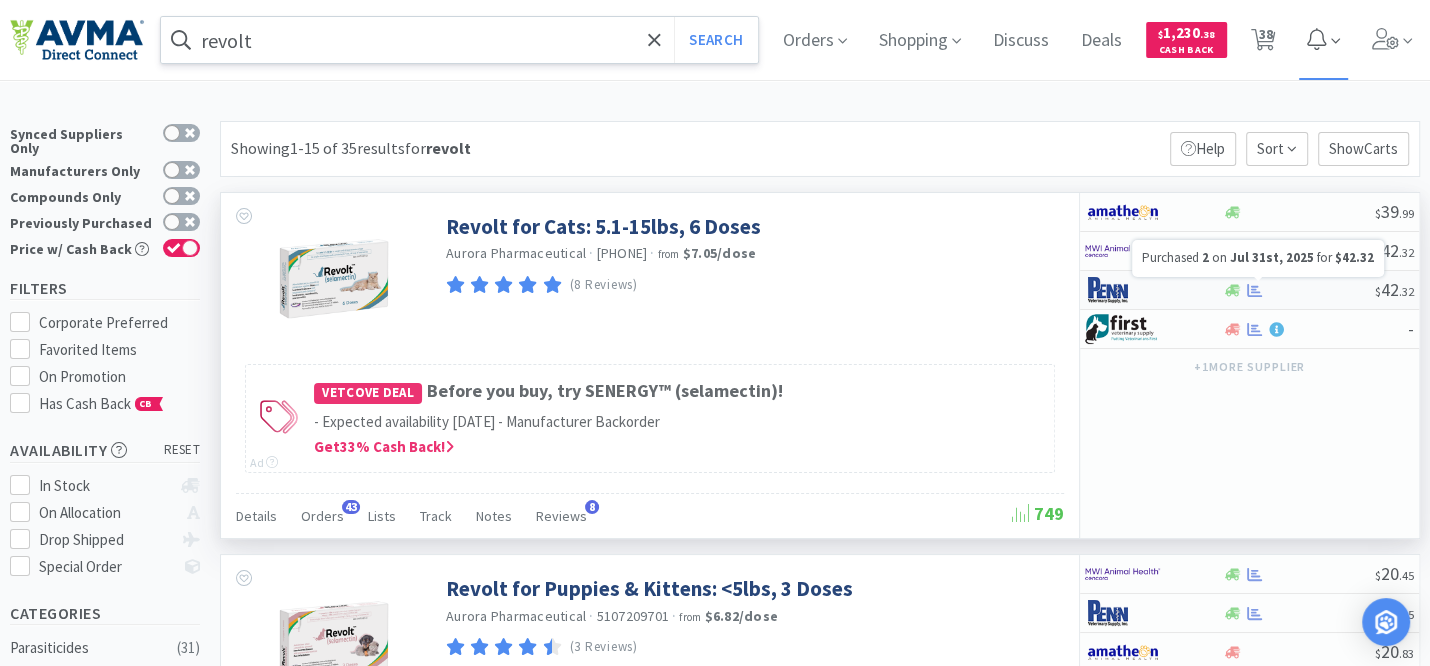 click 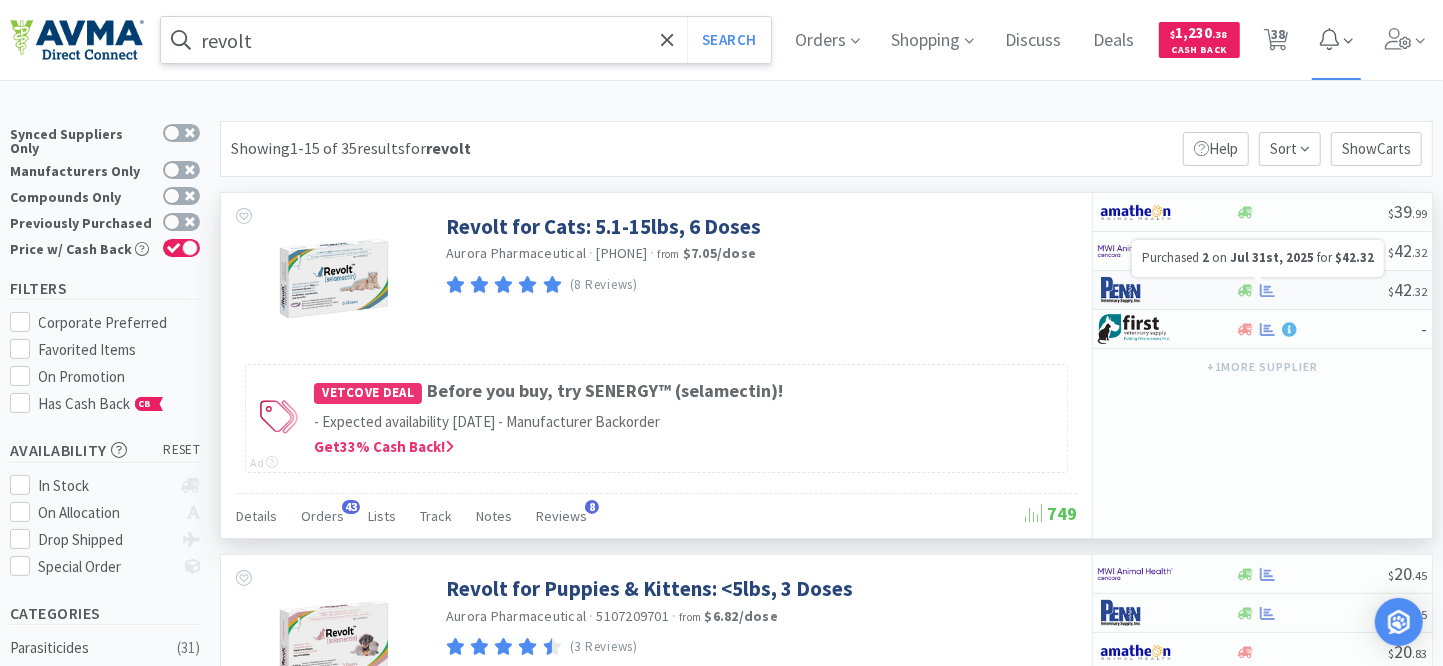 select on "1" 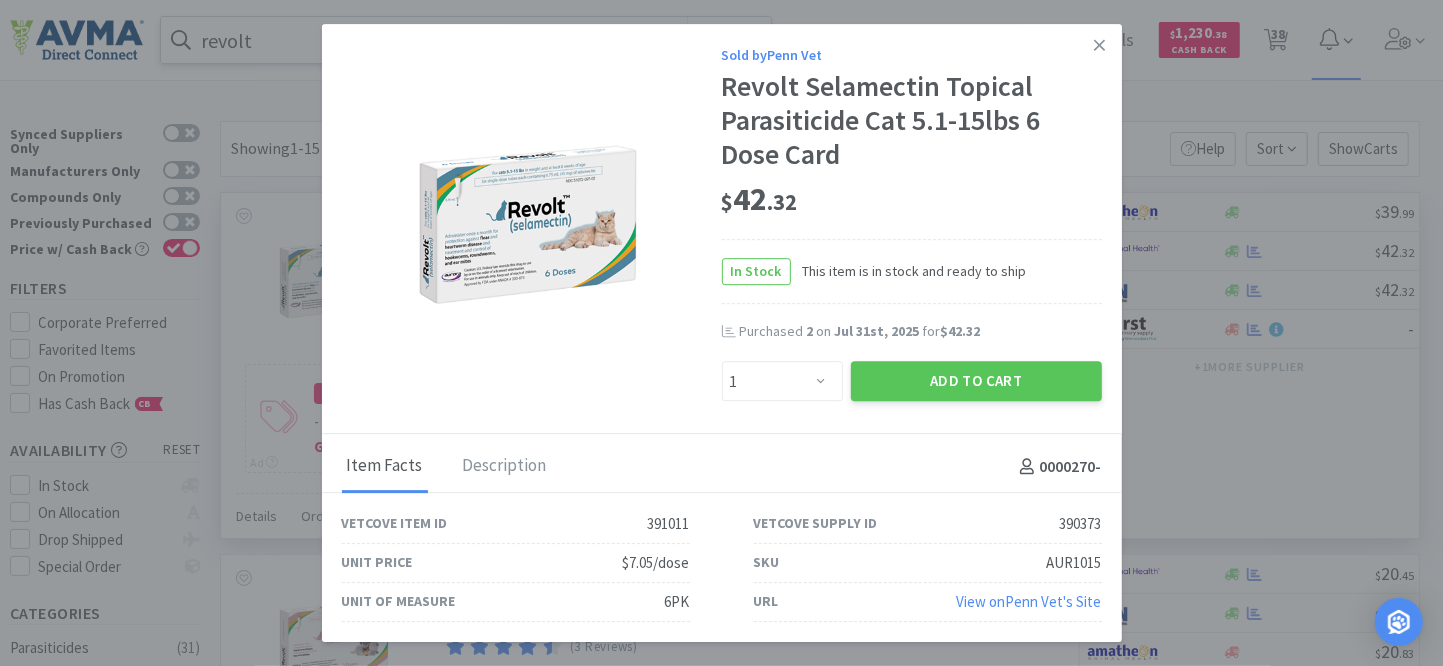 click on "View on Penn Vet 's Site" at bounding box center (1029, 601) 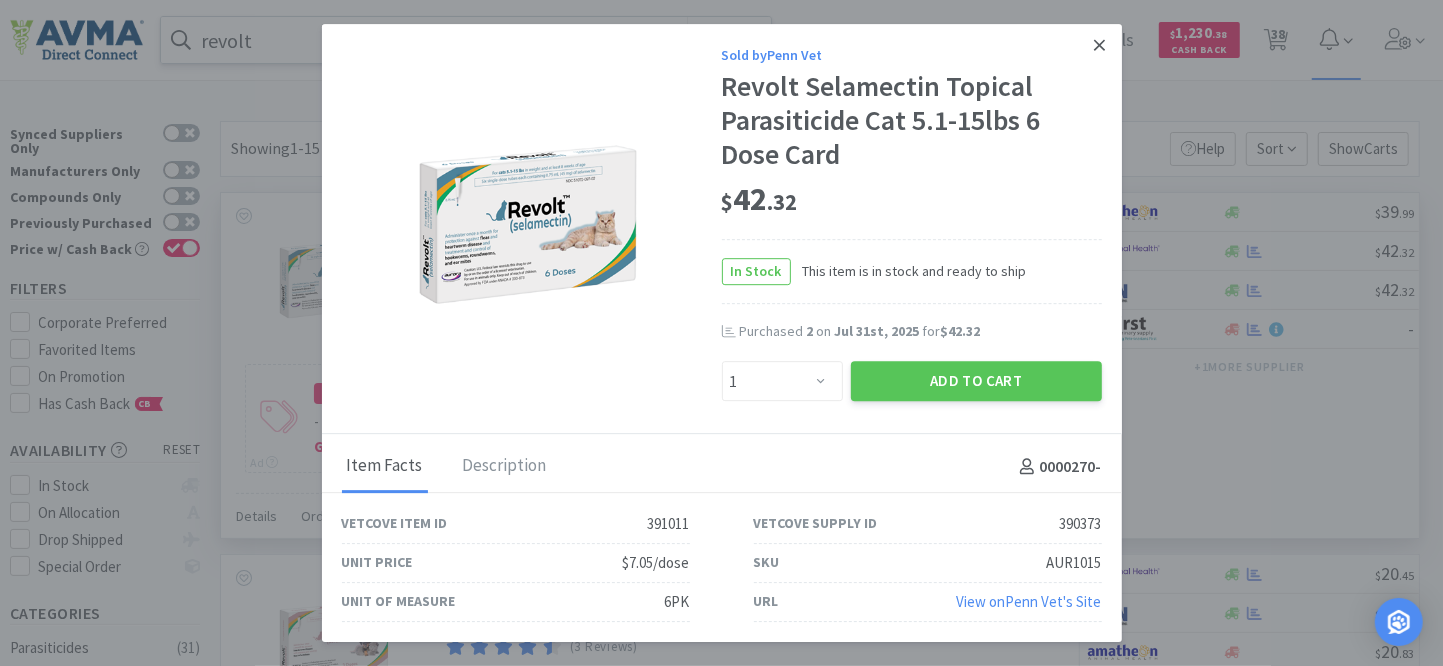 click at bounding box center (1099, 45) 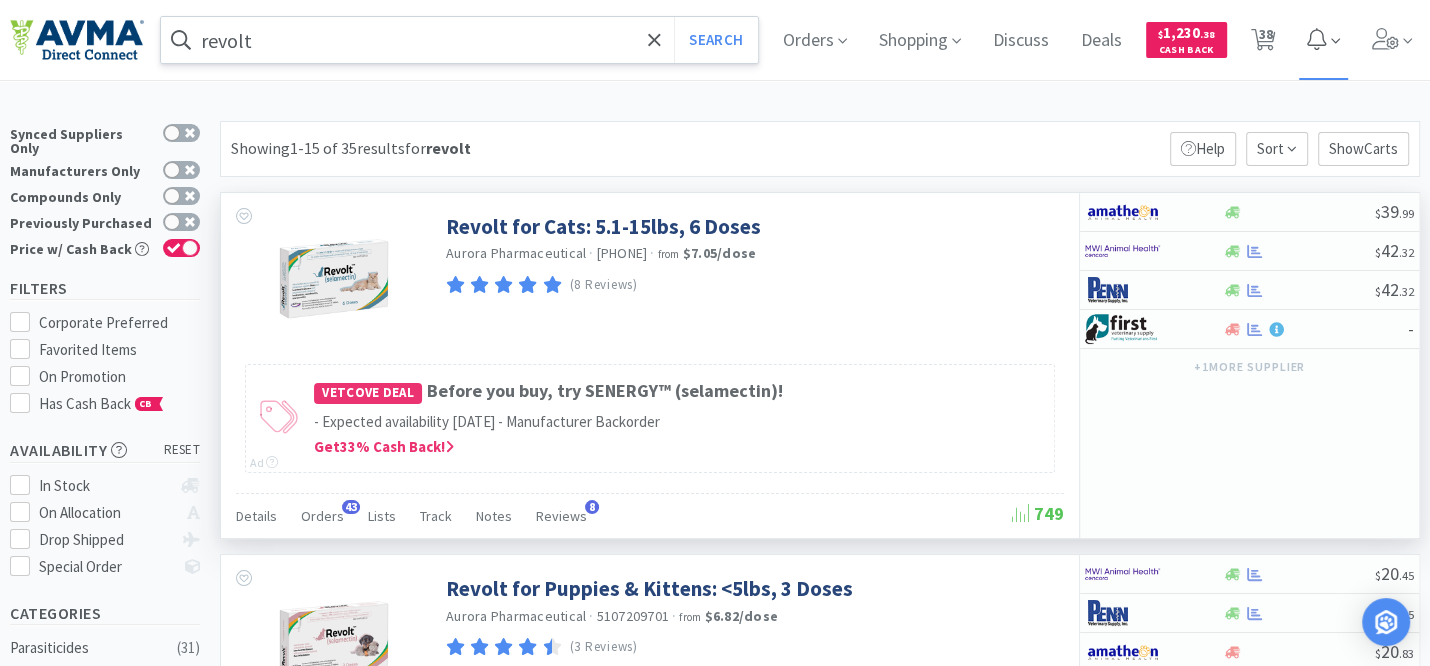 click on "Showing [NUMBER]-[NUMBER] of [NUMBER] results for revolt Filters Help Sort Show Carts" at bounding box center (820, 149) 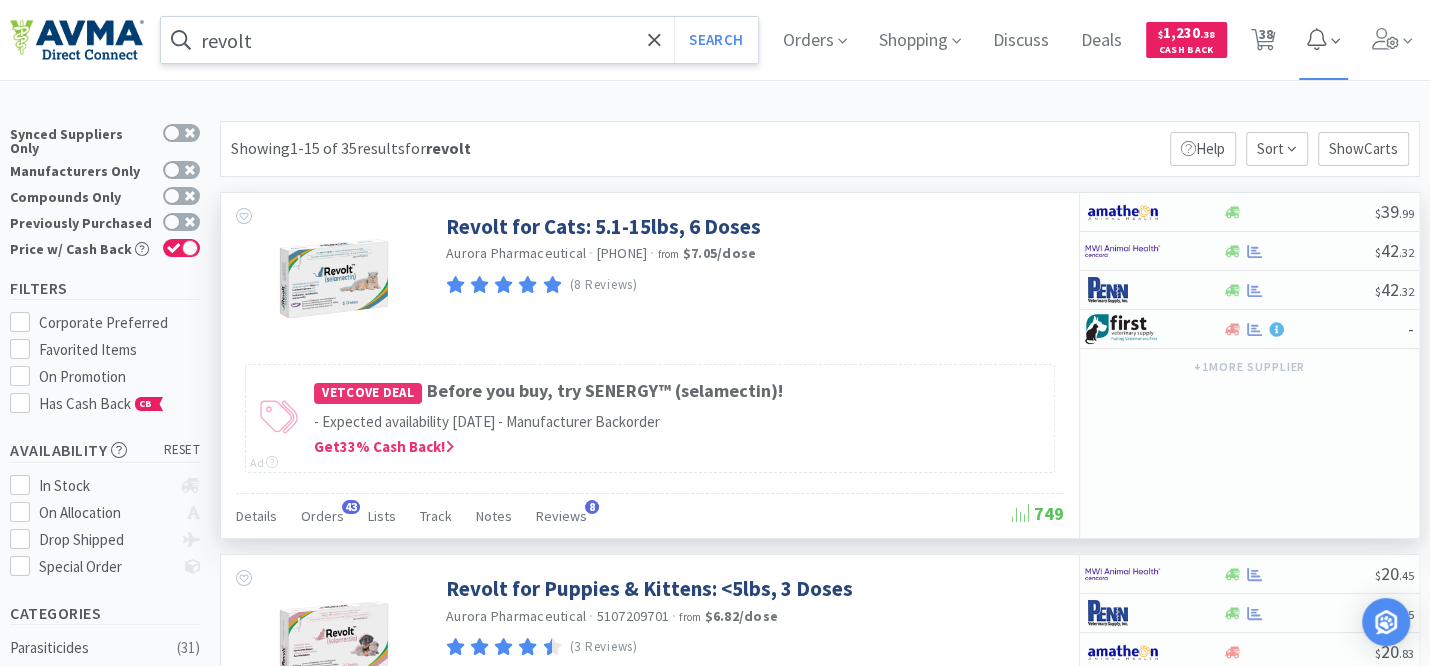 select on "False" 